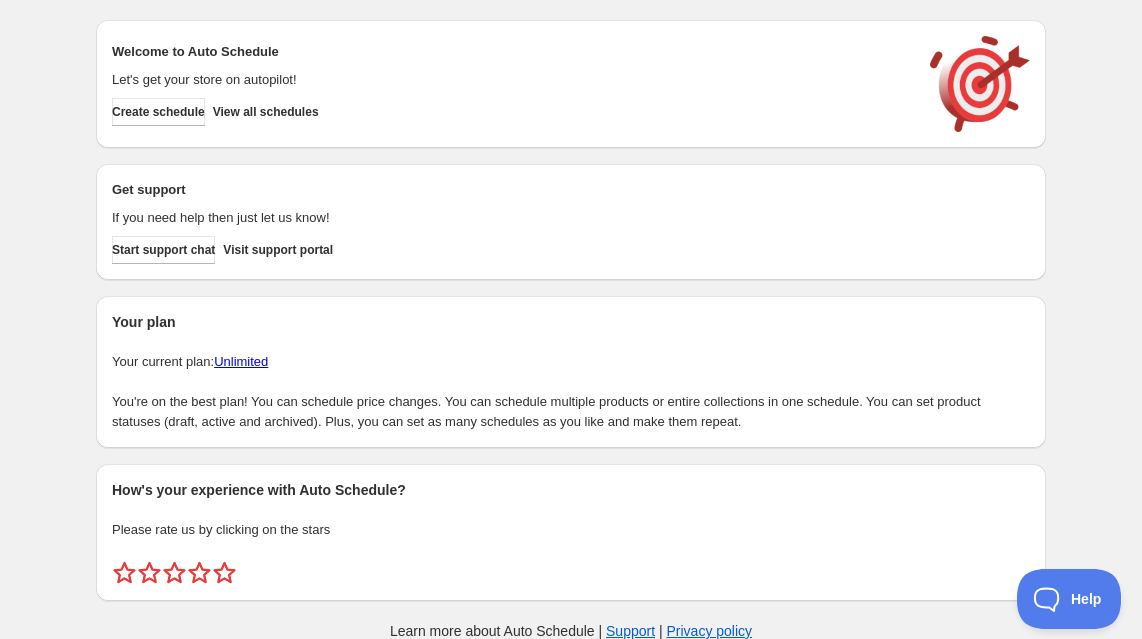 scroll, scrollTop: 0, scrollLeft: 0, axis: both 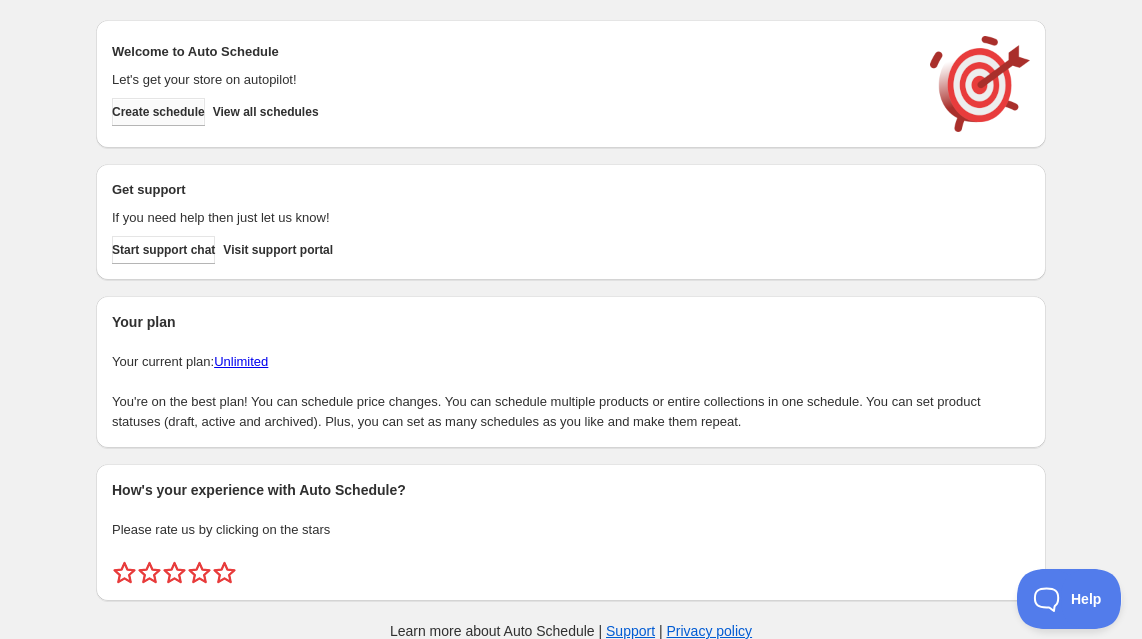 click on "Create schedule" at bounding box center [158, 112] 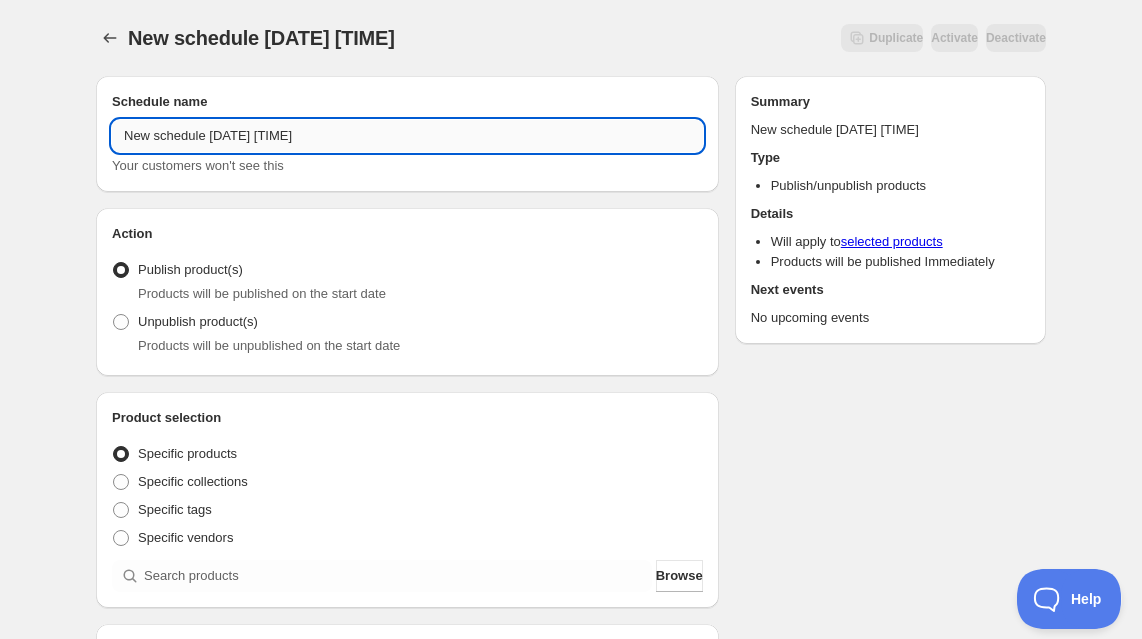 drag, startPoint x: 345, startPoint y: 135, endPoint x: 296, endPoint y: 133, distance: 49.0408 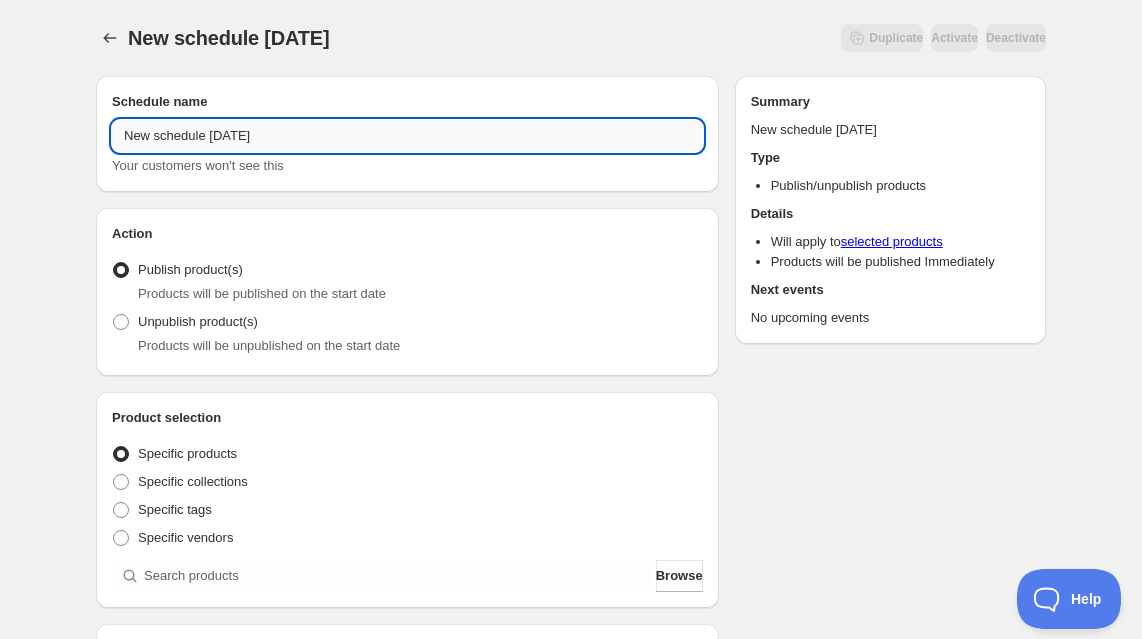 click on "New schedule [DATE]" at bounding box center (407, 136) 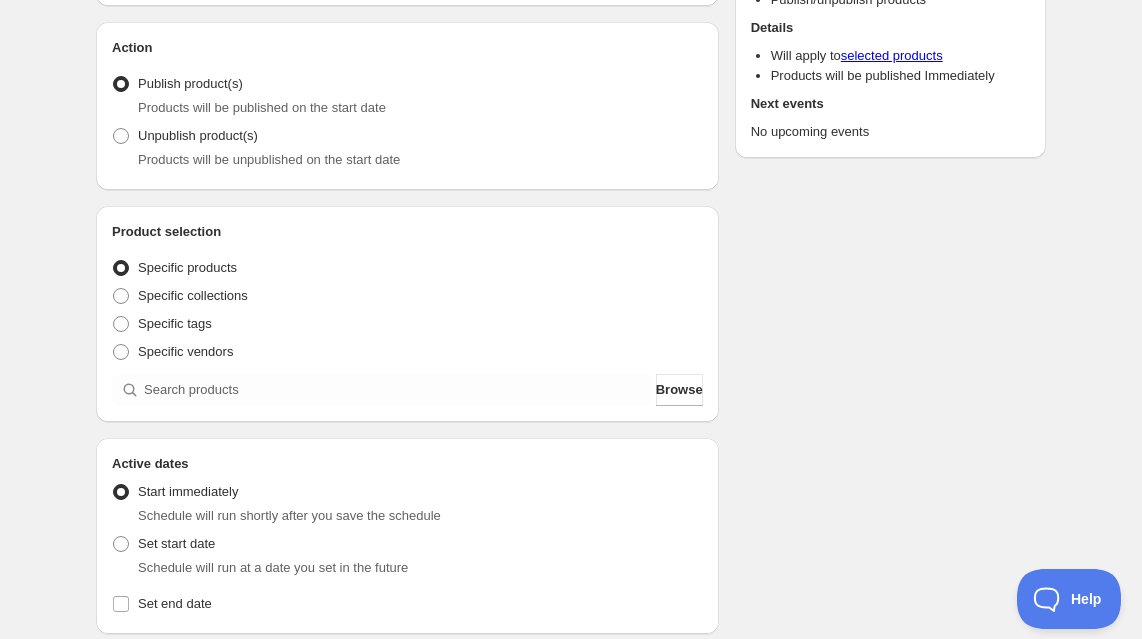 scroll, scrollTop: 192, scrollLeft: 0, axis: vertical 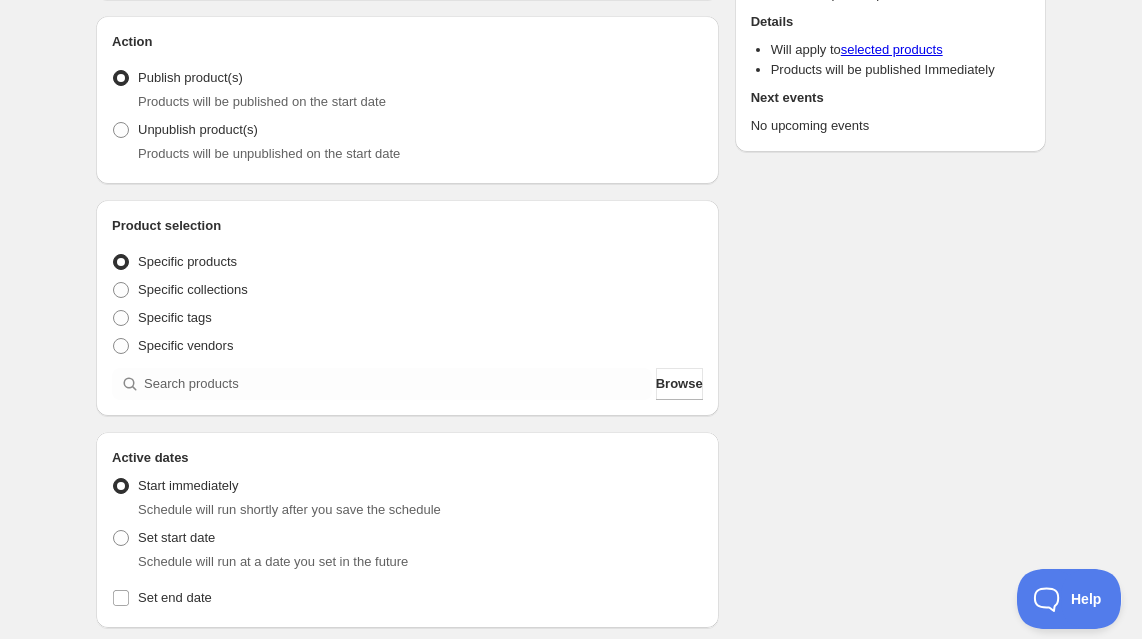 type on "Game Day '[YEAR]' [DATE]" 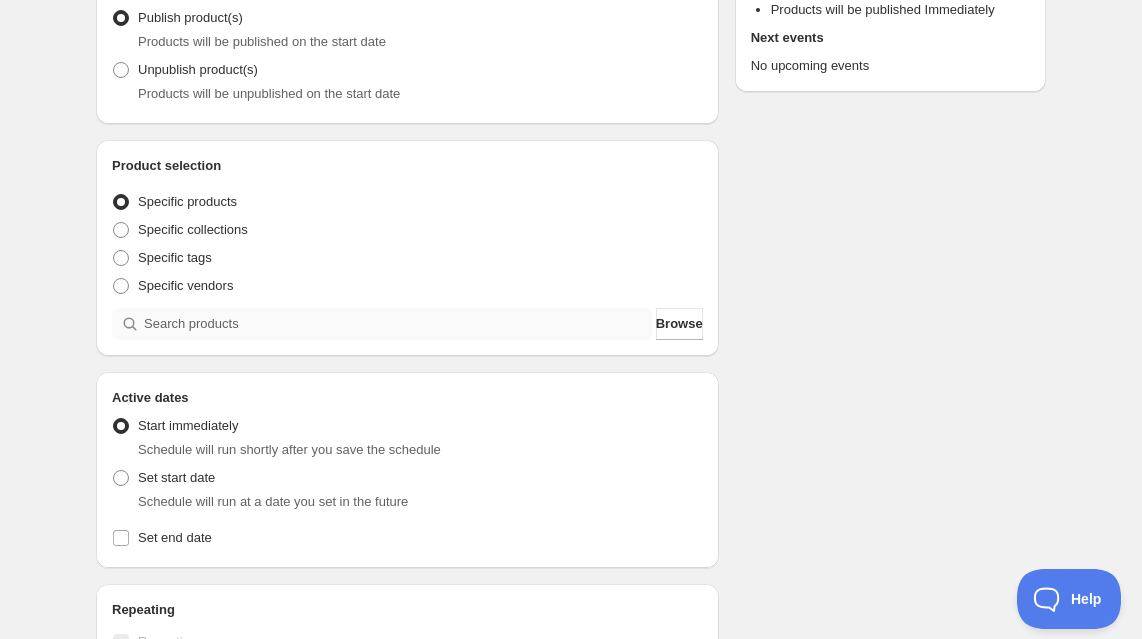 scroll, scrollTop: 255, scrollLeft: 0, axis: vertical 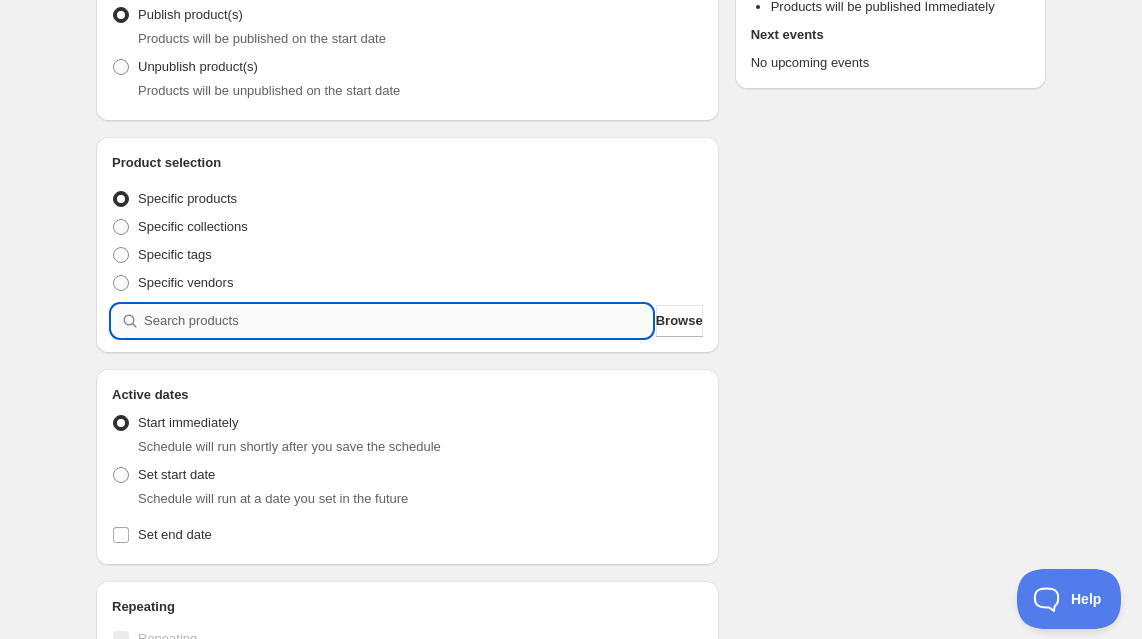 click at bounding box center (398, 321) 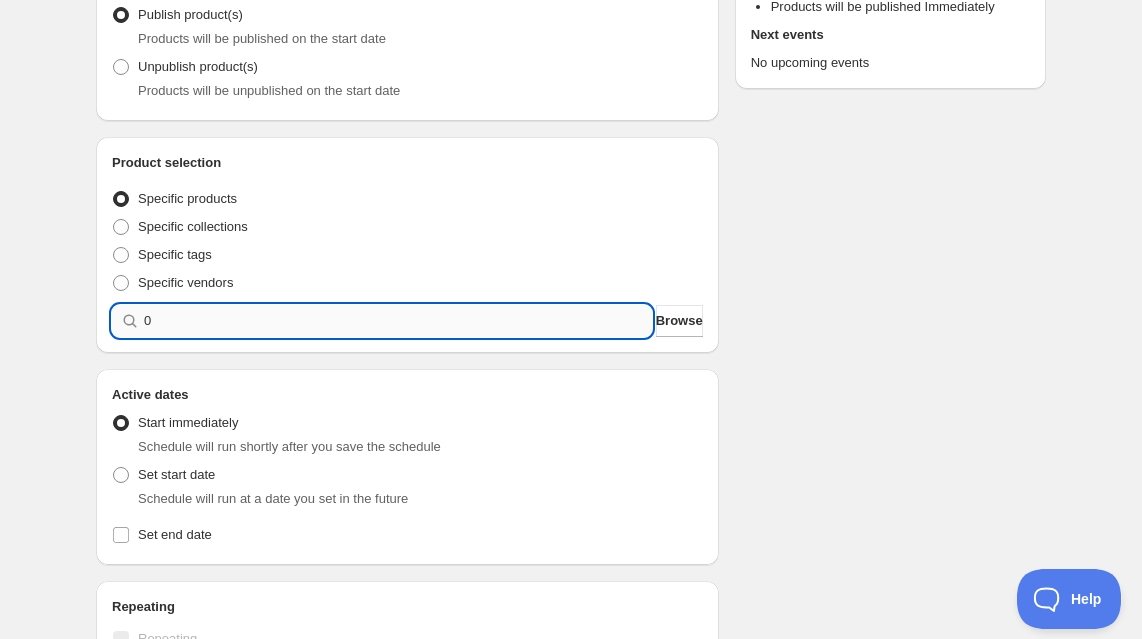 type 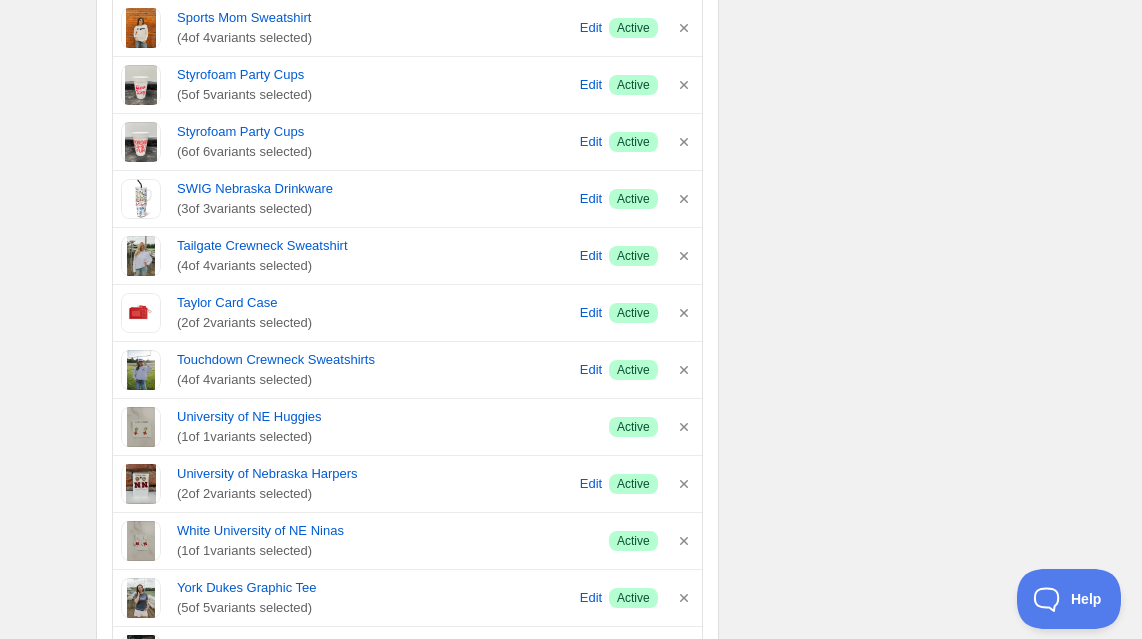 type on "New schedule [DATE] [TIME]" 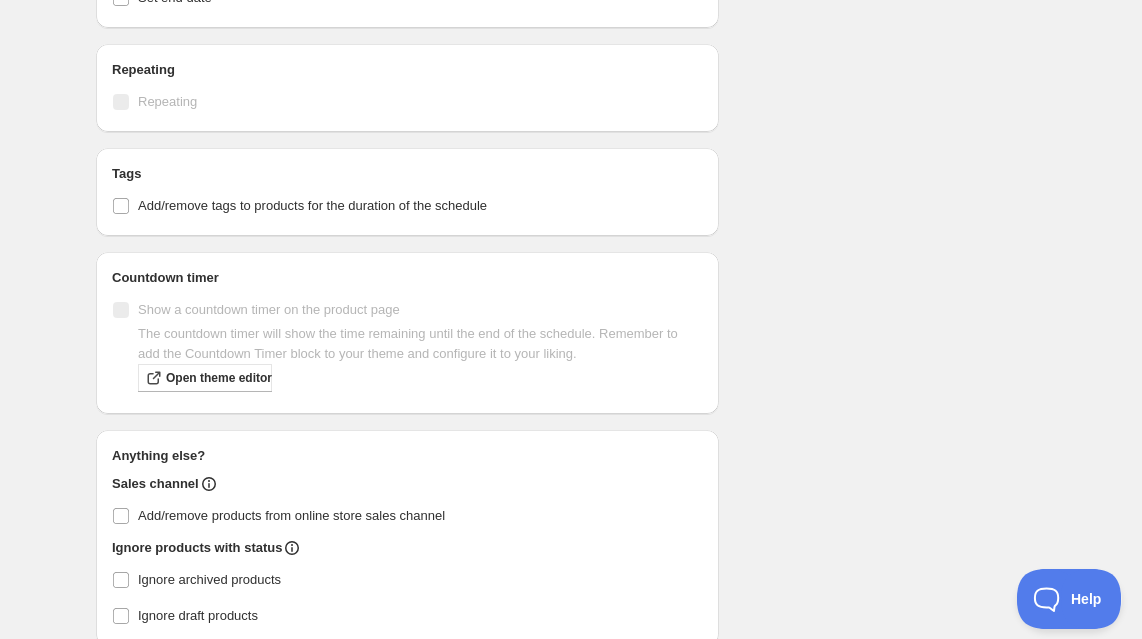 scroll, scrollTop: 4162, scrollLeft: 0, axis: vertical 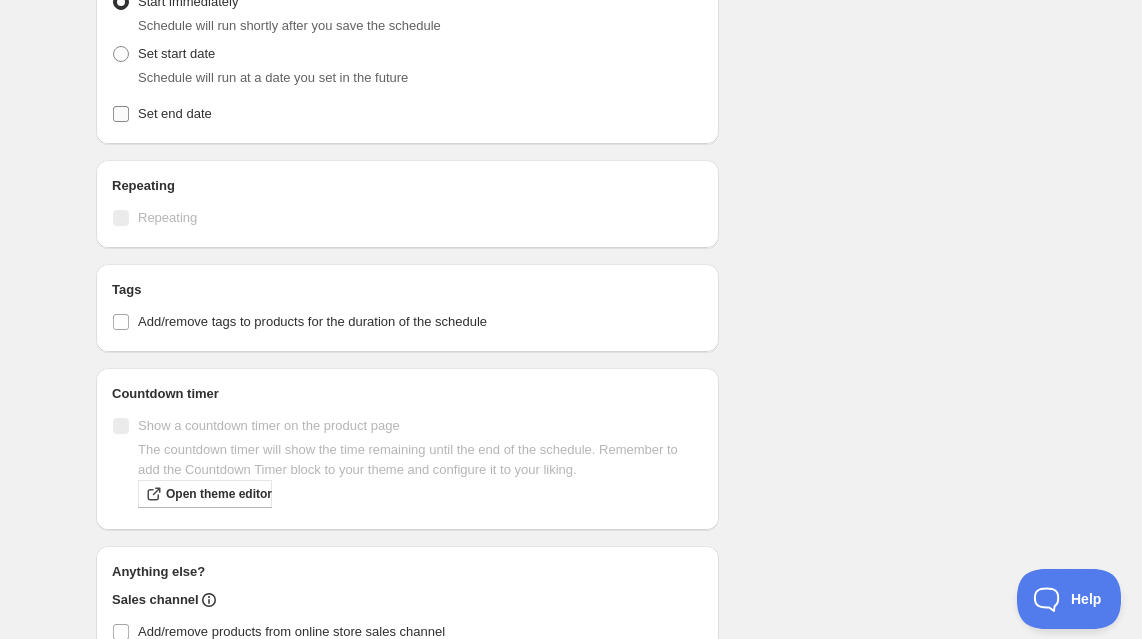 click on "Set end date" at bounding box center [121, 114] 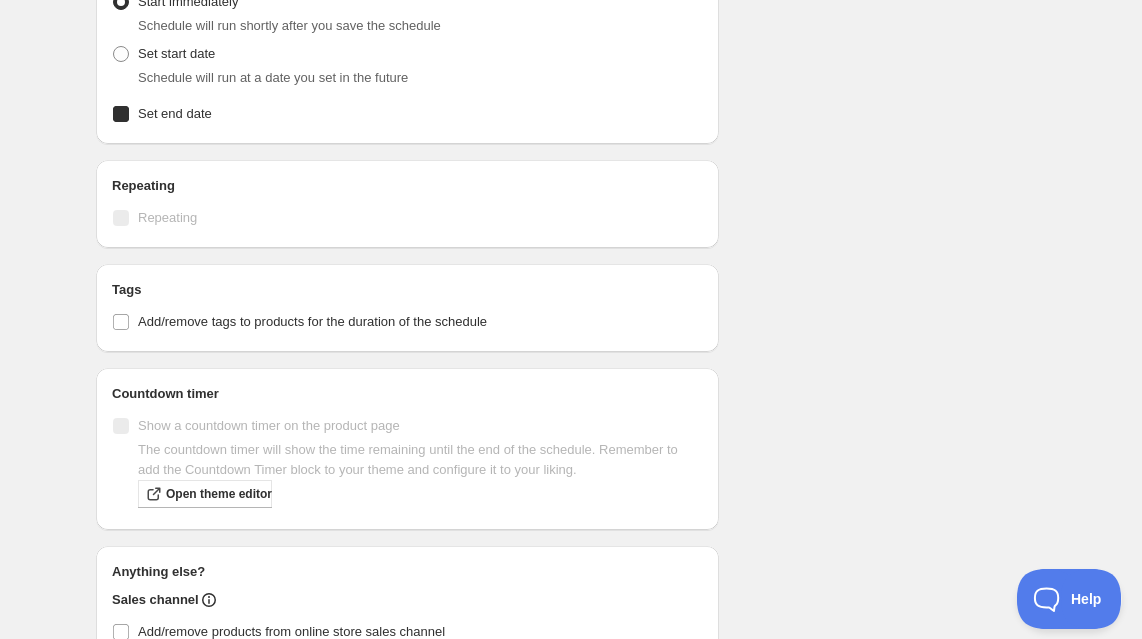 checkbox on "true" 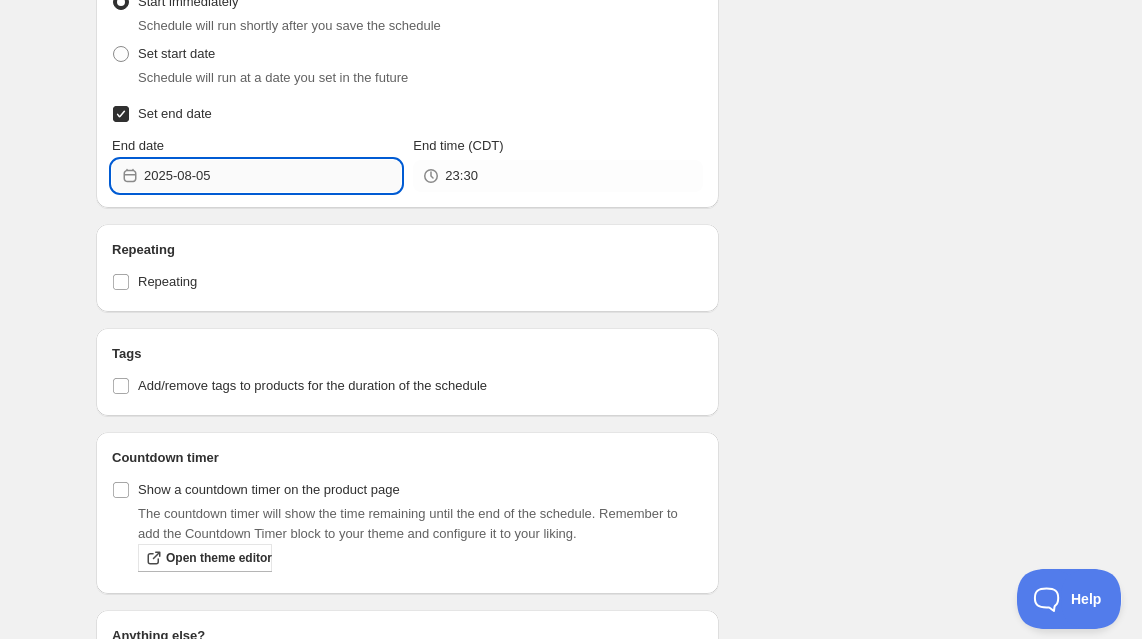 click on "2025-08-05" at bounding box center (272, 176) 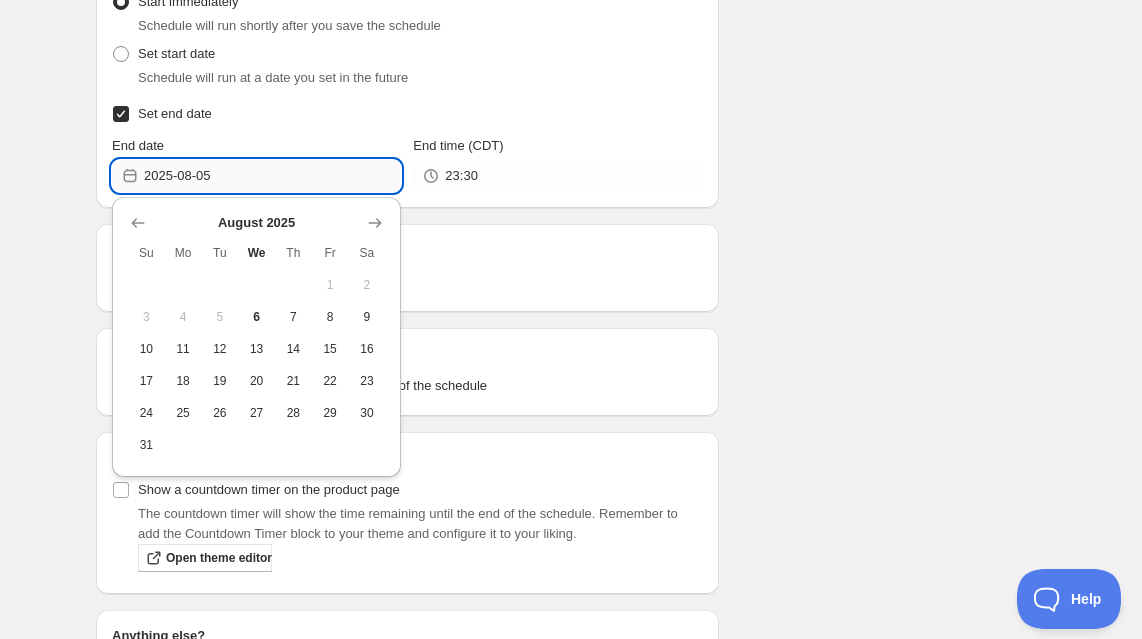 click on "2025-08-05" at bounding box center [272, 176] 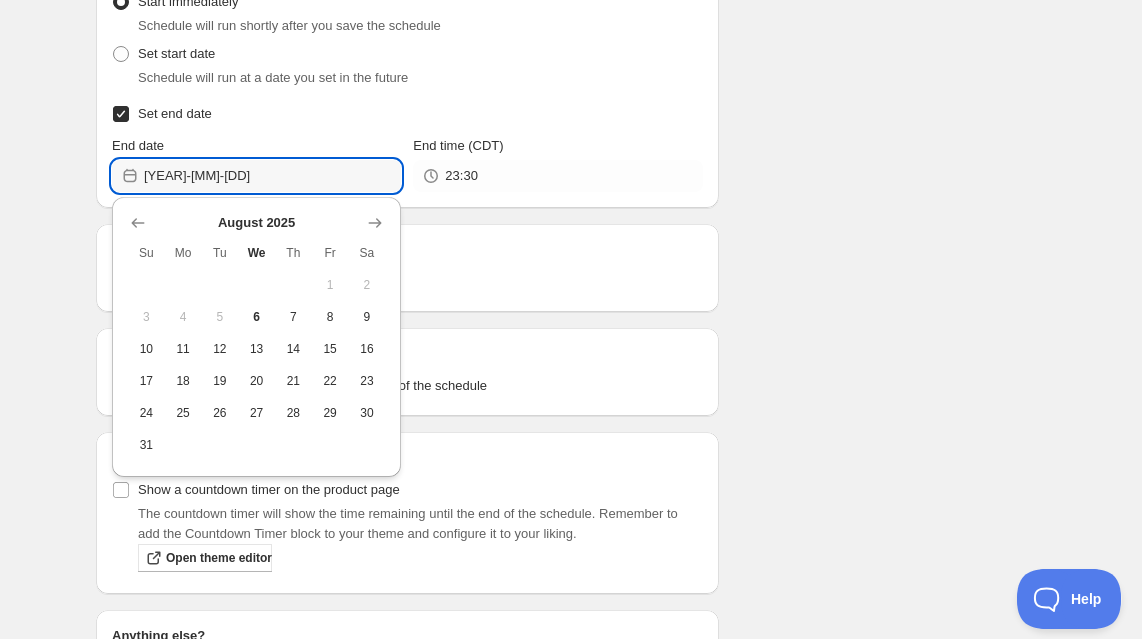 type on "[YEAR]-[MM]-[DD]" 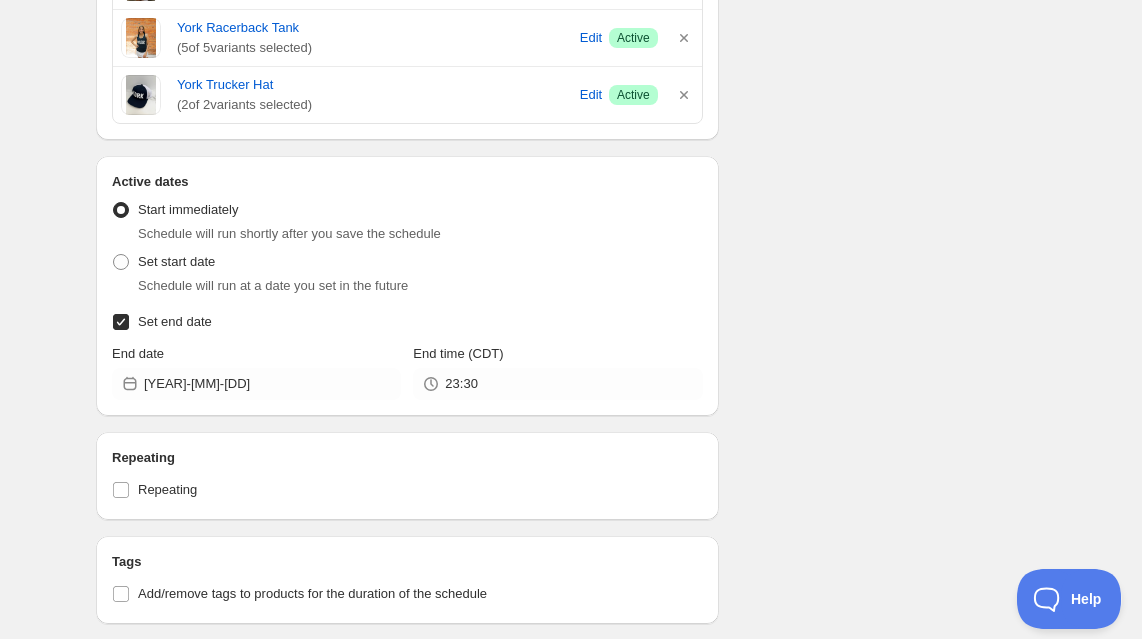 scroll, scrollTop: 3950, scrollLeft: 0, axis: vertical 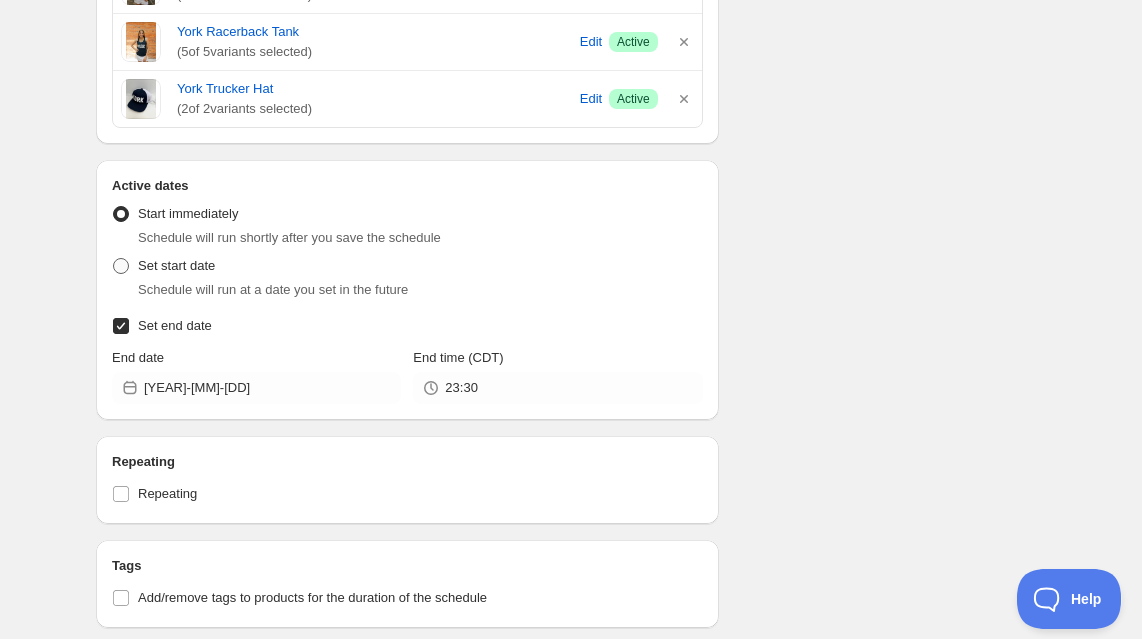 click at bounding box center (121, 266) 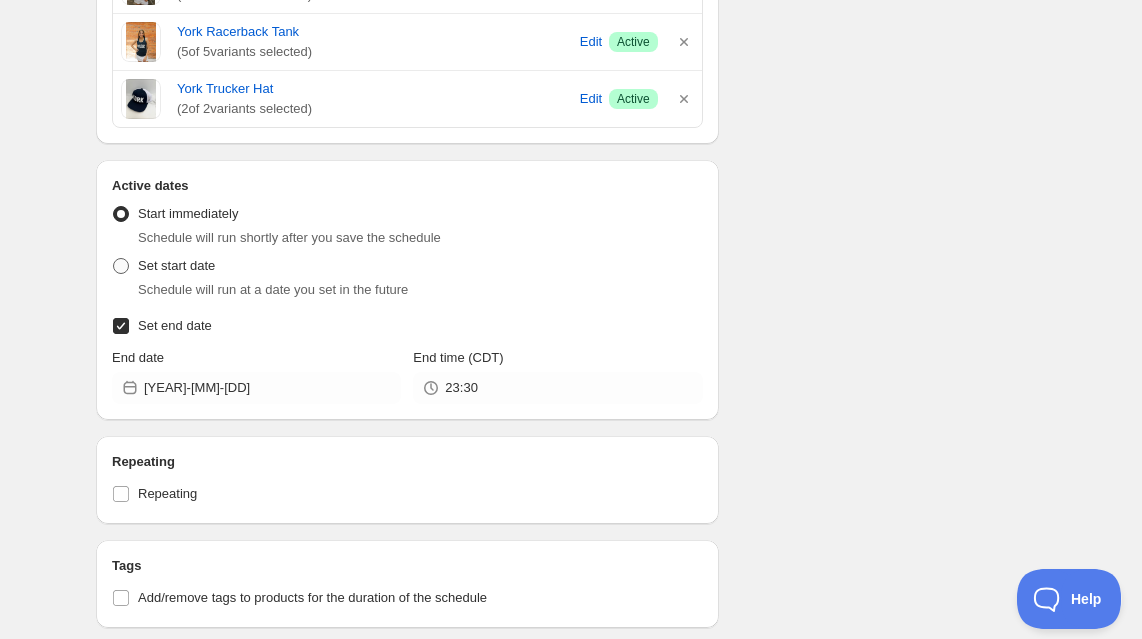 radio on "true" 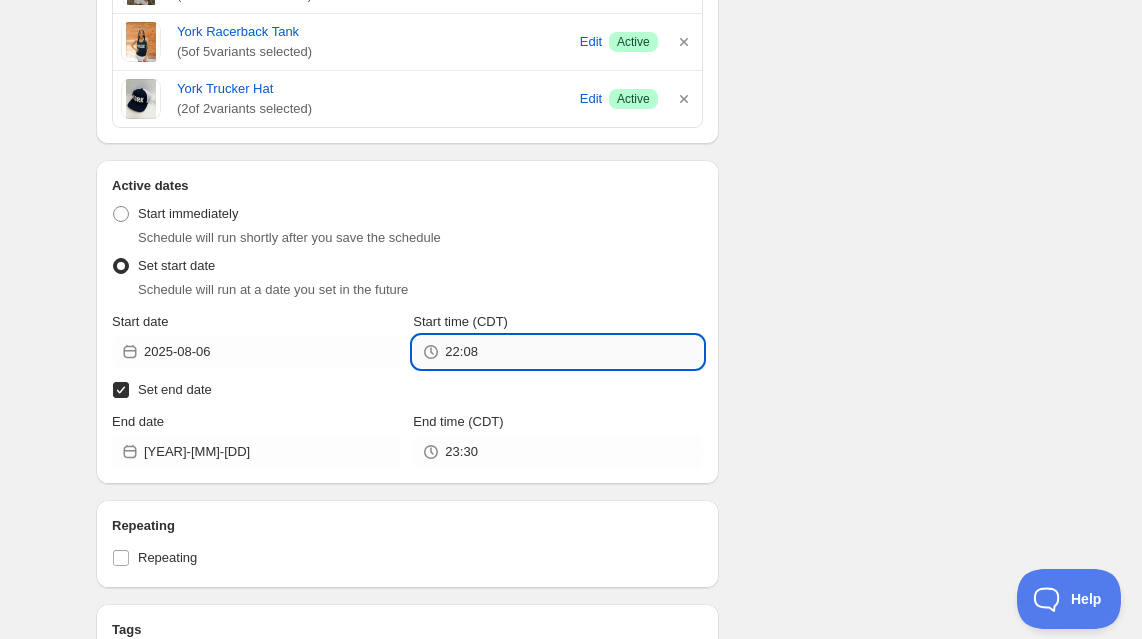 click on "22:08" at bounding box center [573, 352] 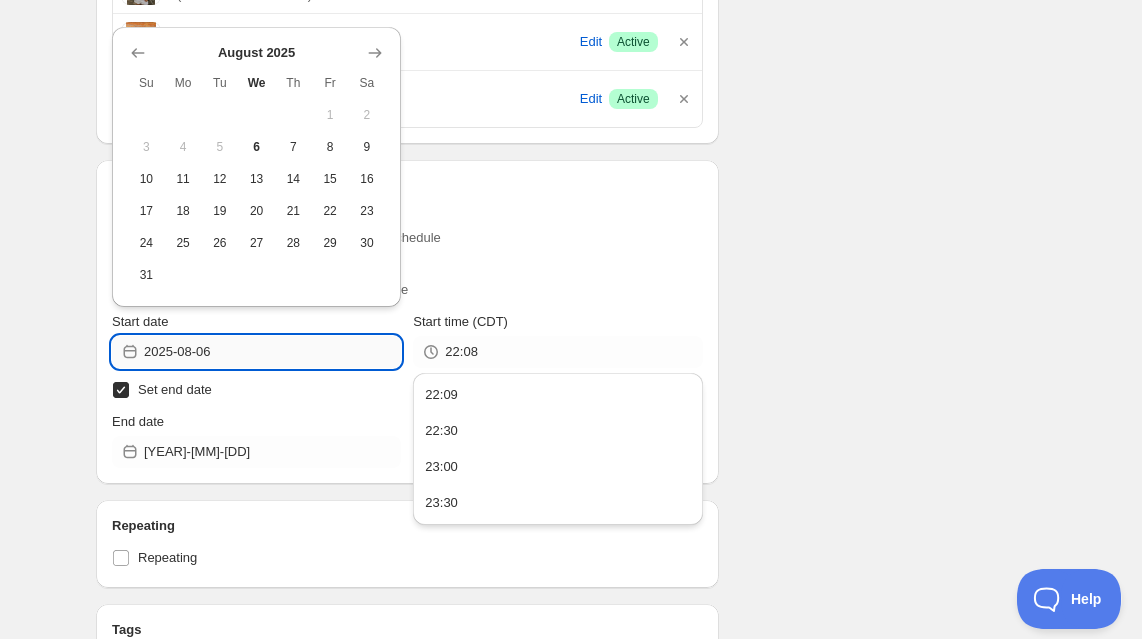 click on "2025-08-06" at bounding box center [272, 352] 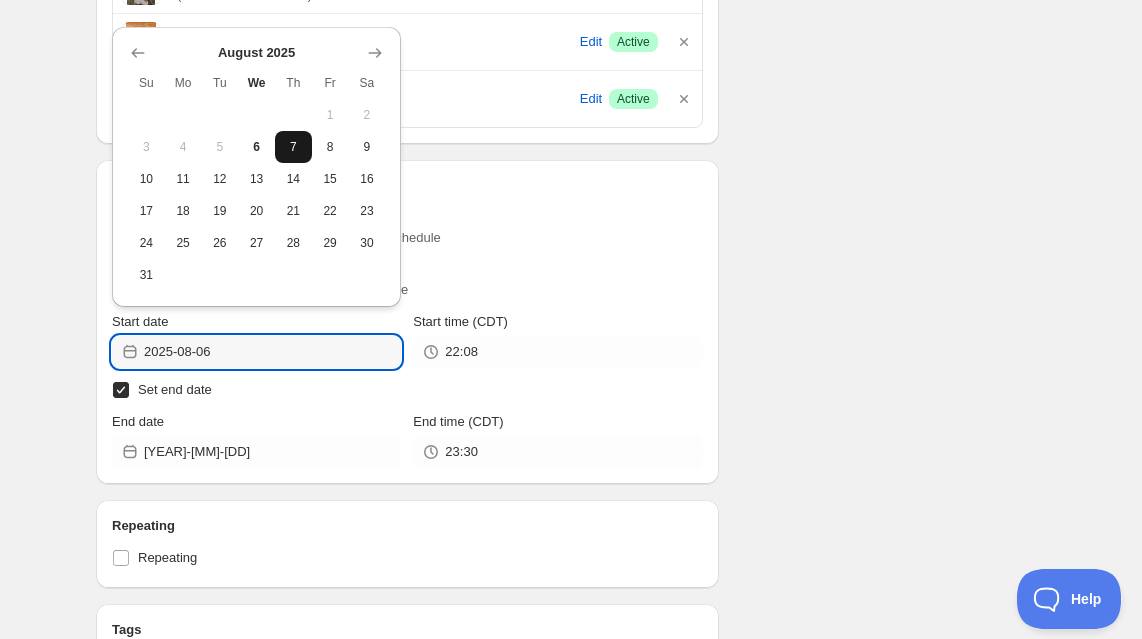 click on "7" at bounding box center (293, 147) 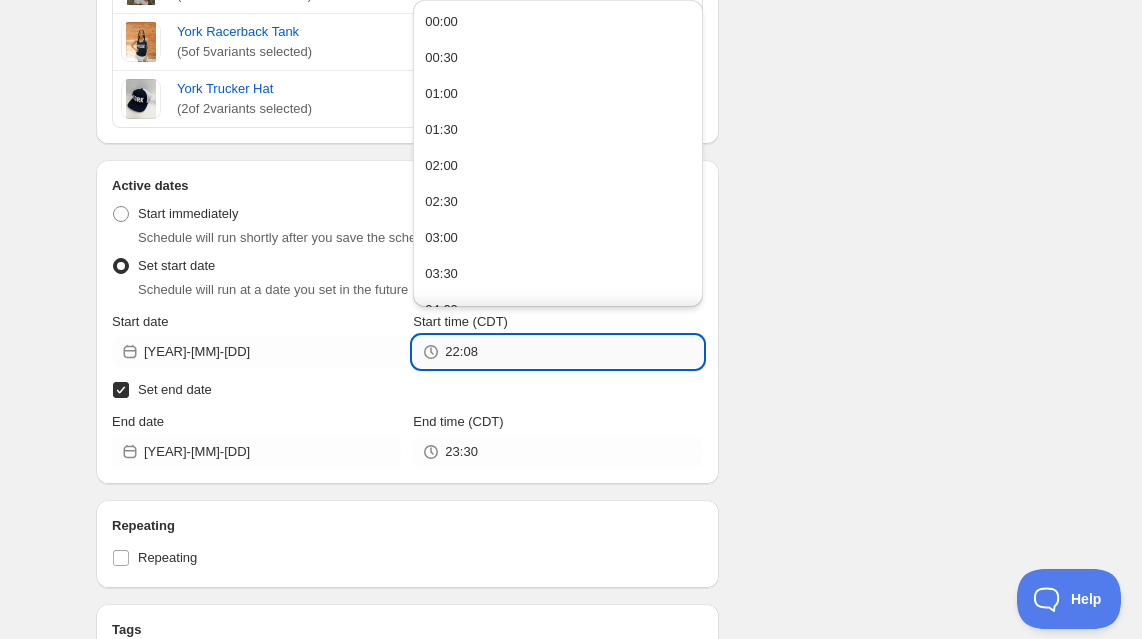click on "22:08" at bounding box center [573, 352] 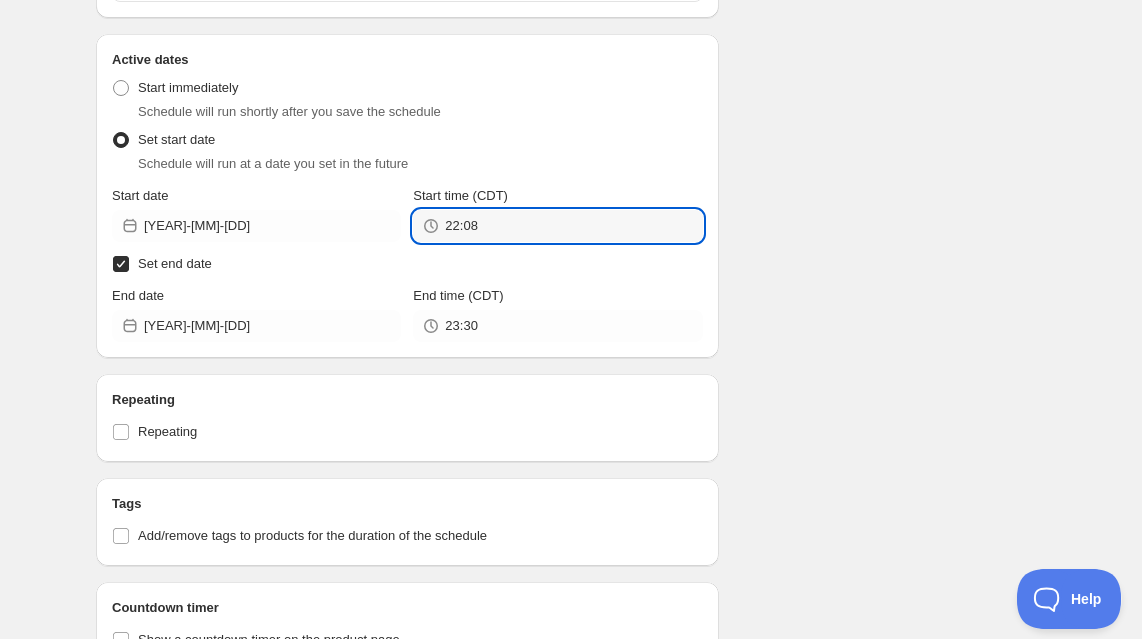 scroll, scrollTop: 4083, scrollLeft: 0, axis: vertical 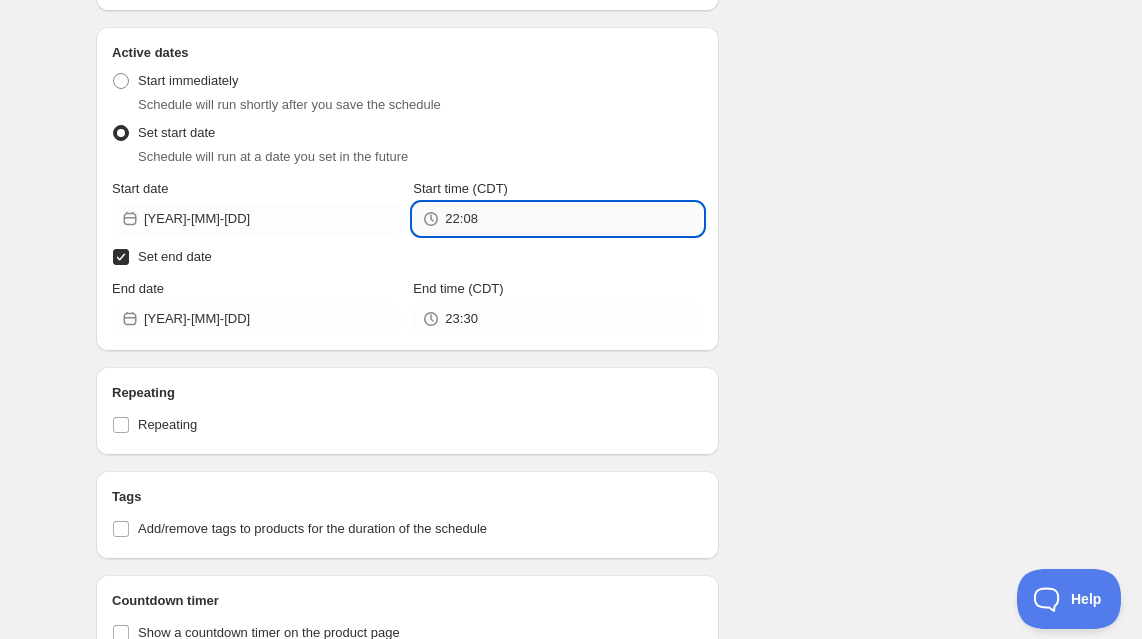 click on "22:08" at bounding box center (573, 219) 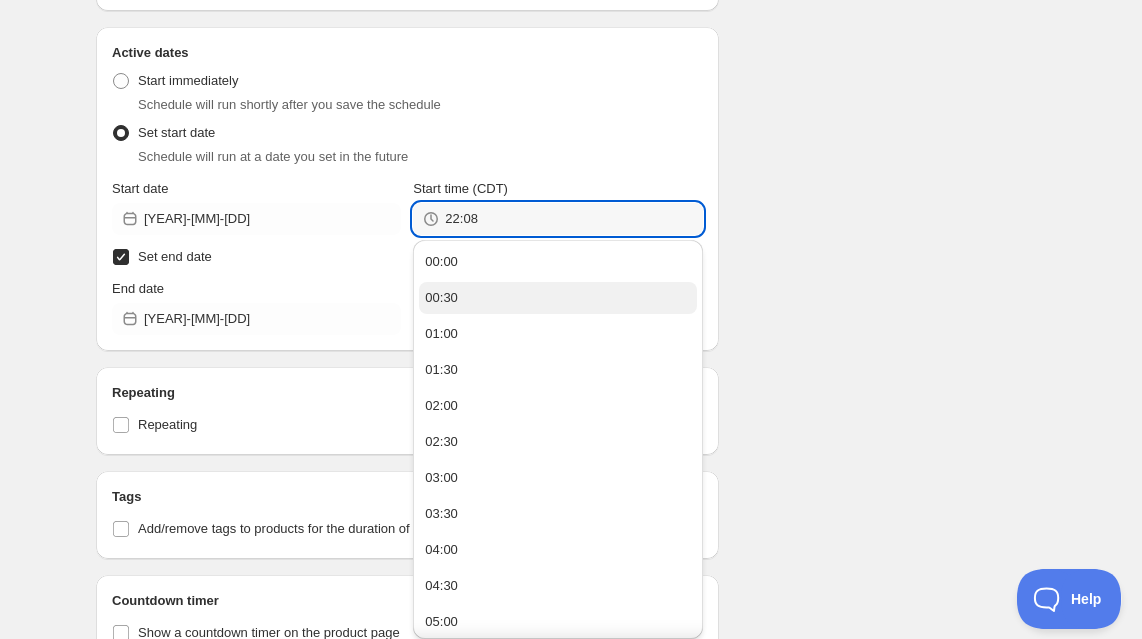 click on "00:30" at bounding box center (557, 298) 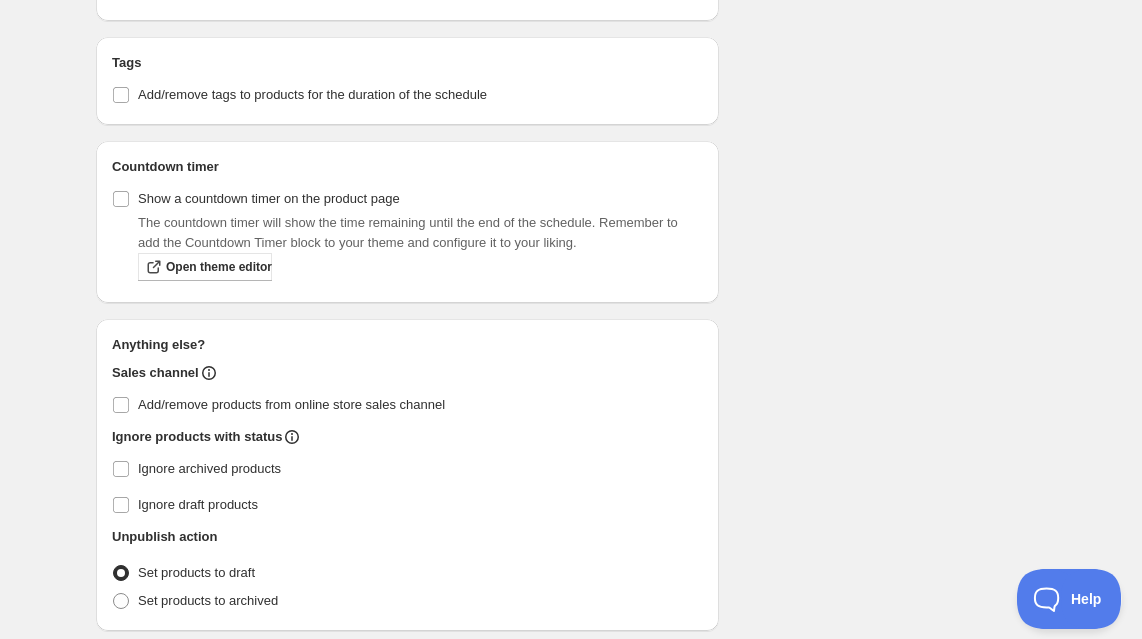 scroll, scrollTop: 4562, scrollLeft: 0, axis: vertical 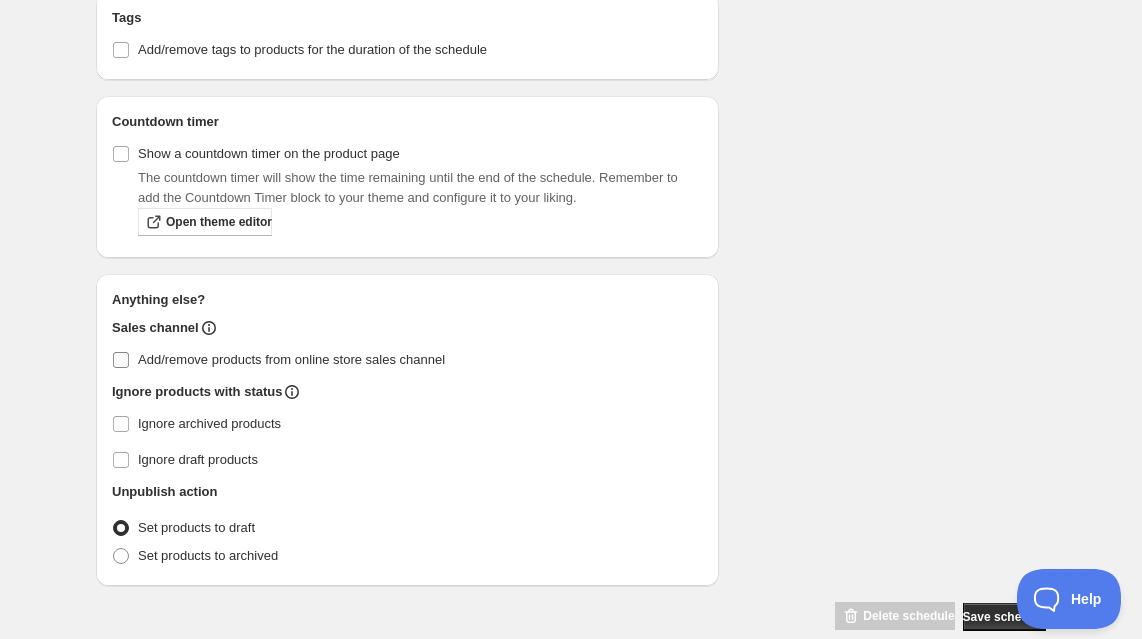 click on "Add/remove products from online store sales channel" at bounding box center (121, 360) 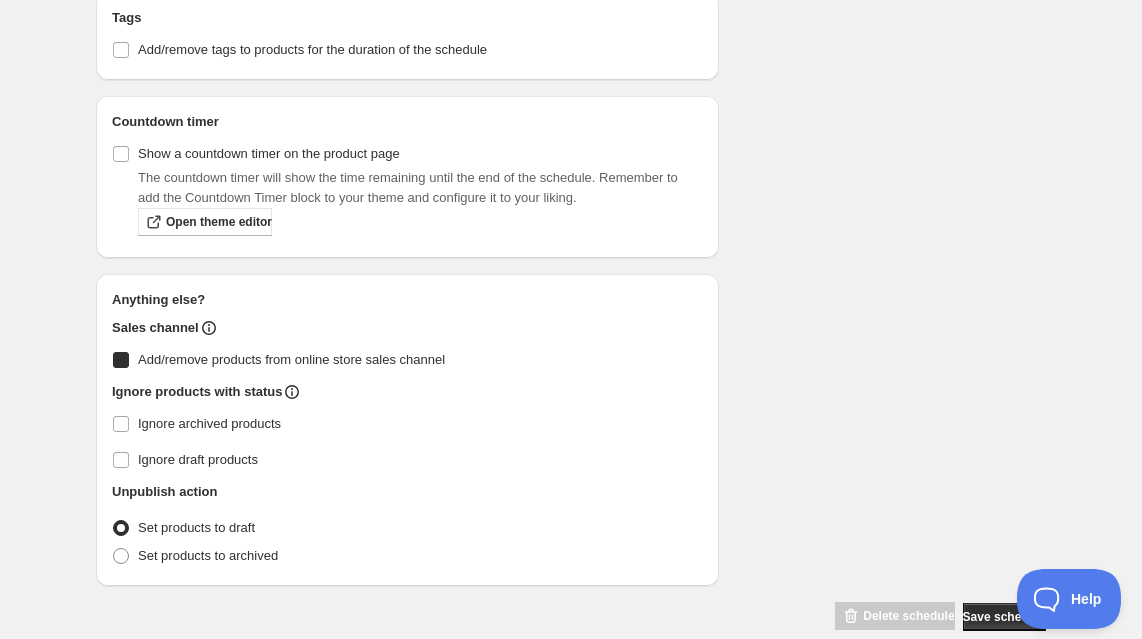checkbox on "true" 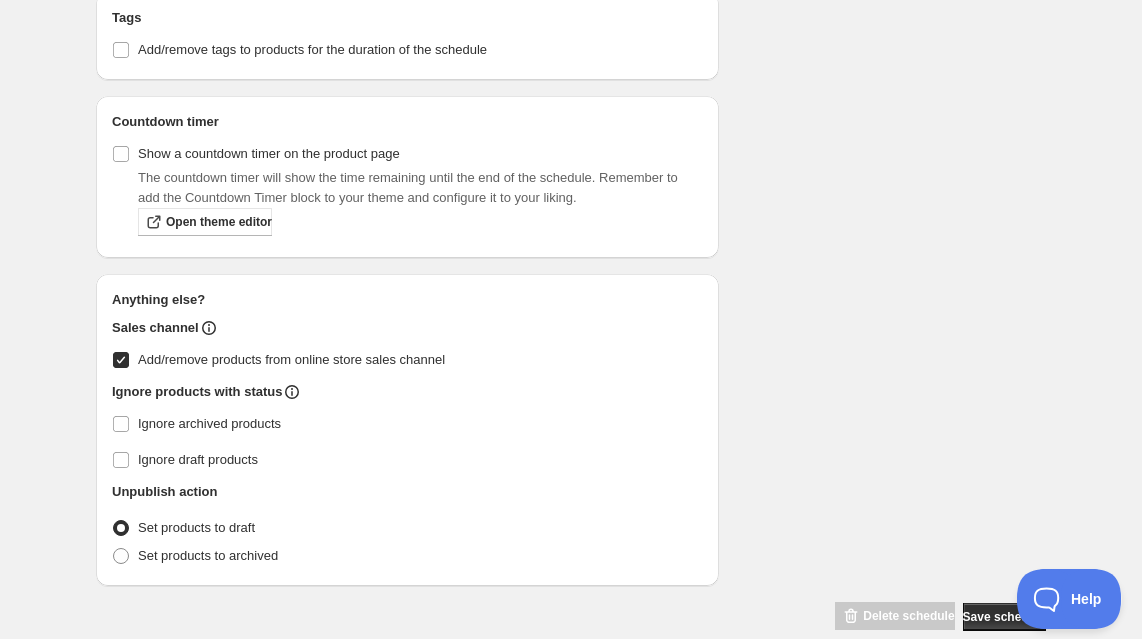 scroll, scrollTop: 4594, scrollLeft: 0, axis: vertical 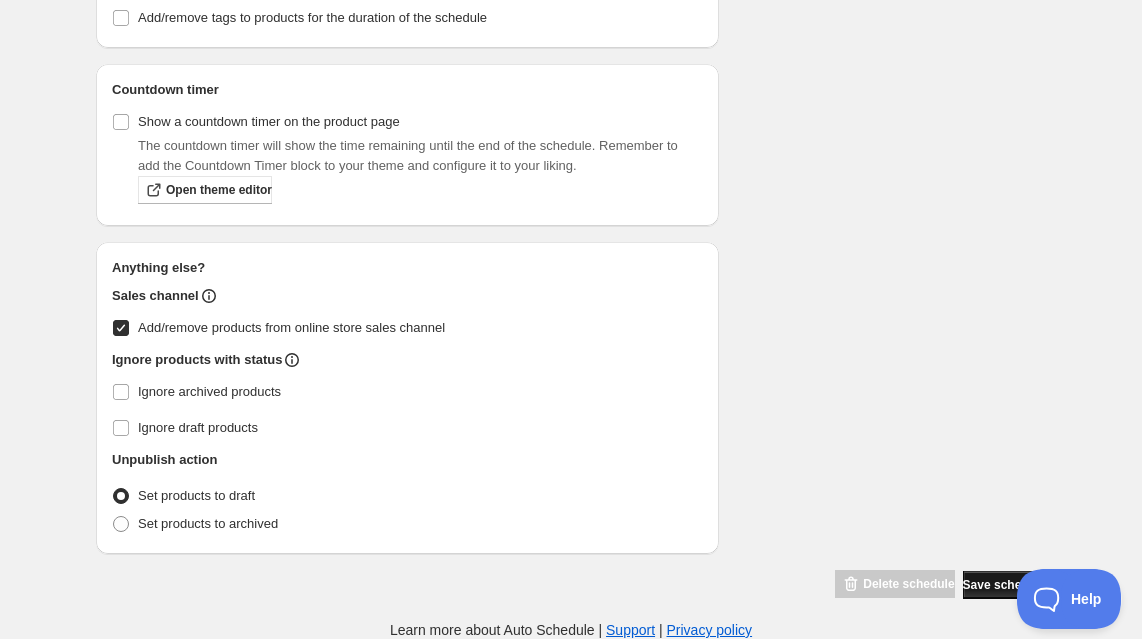click on "Save schedule" at bounding box center [1004, 585] 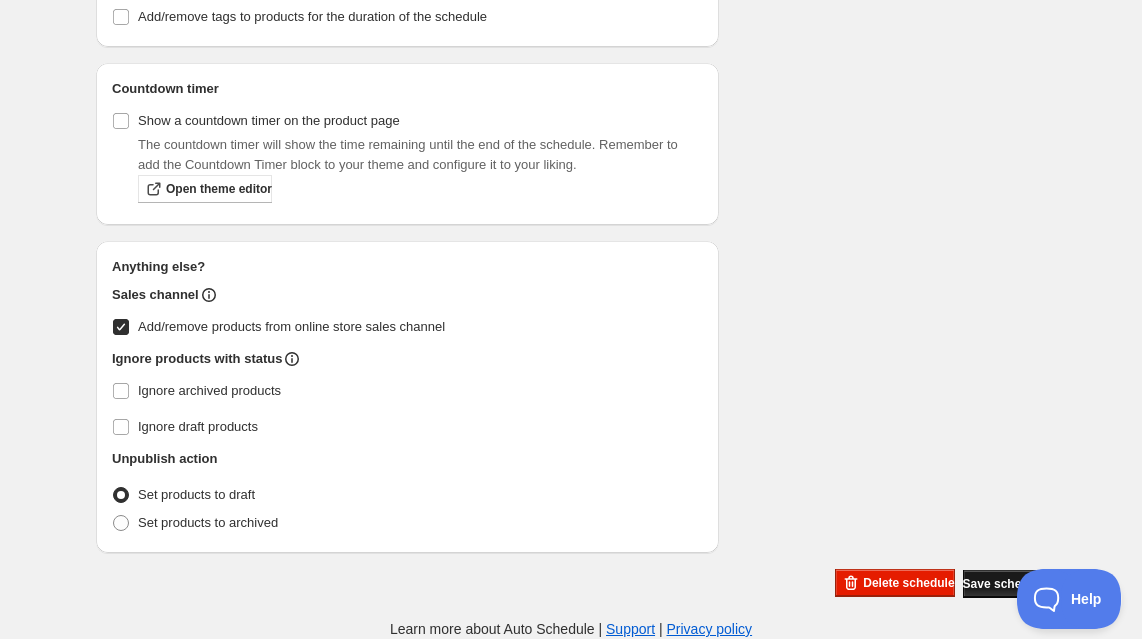 scroll, scrollTop: 0, scrollLeft: 0, axis: both 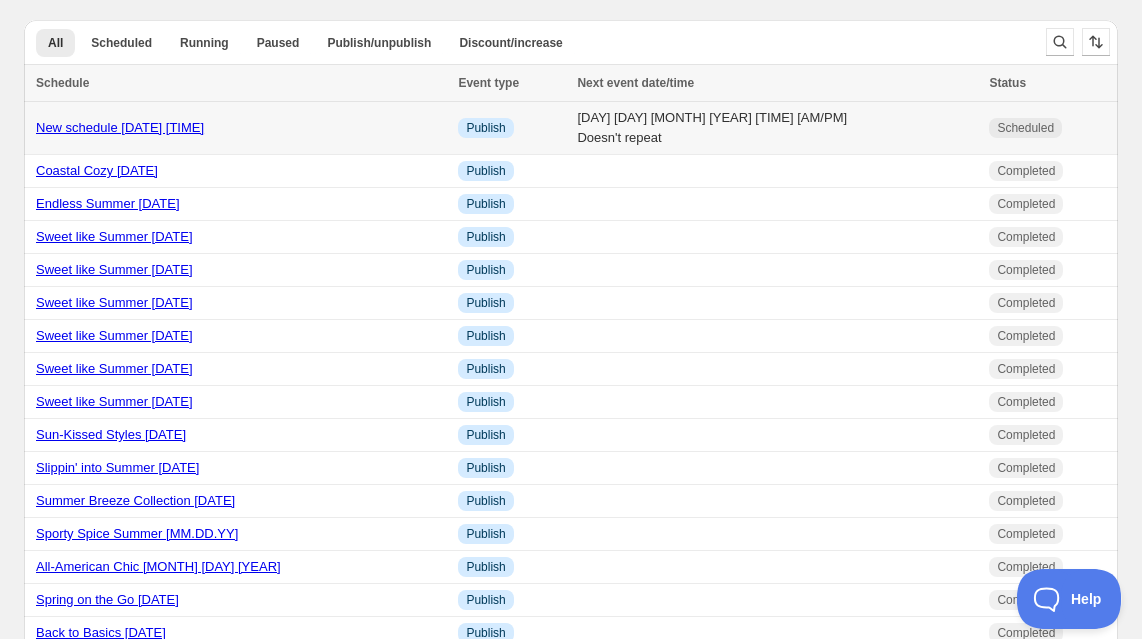 click on "New schedule [DATE] [TIME]" at bounding box center [120, 127] 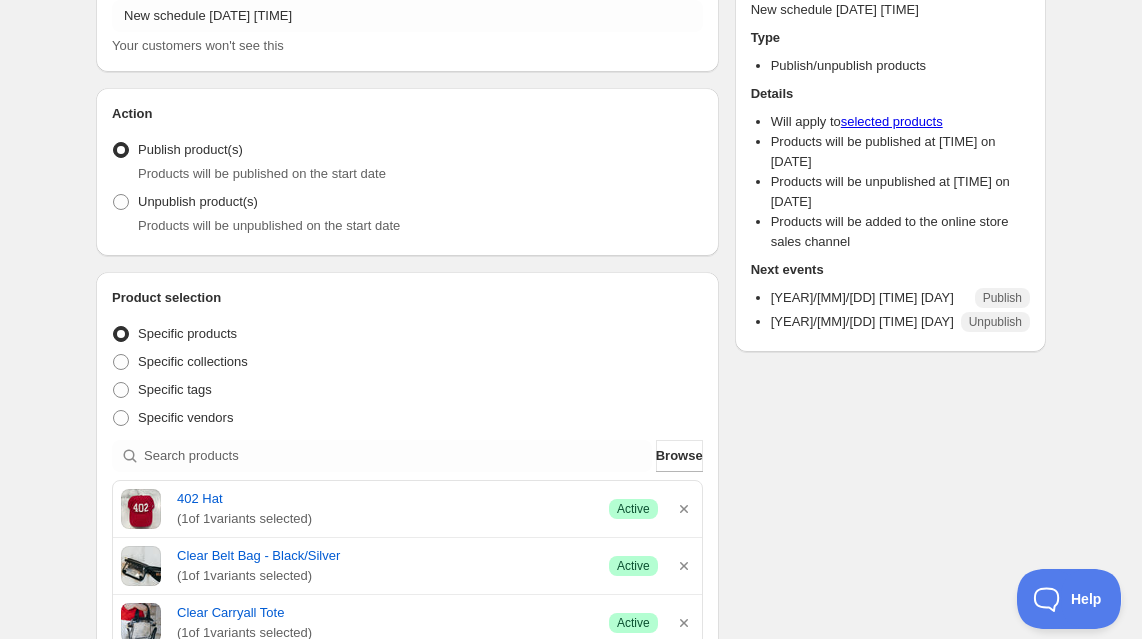 scroll, scrollTop: 0, scrollLeft: 0, axis: both 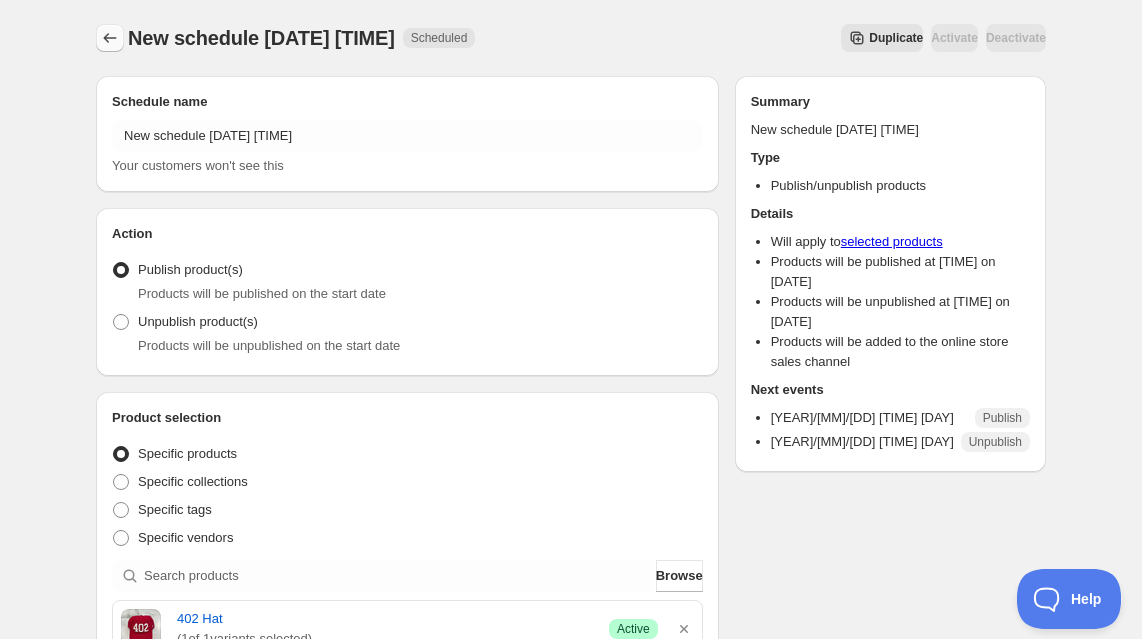 click 